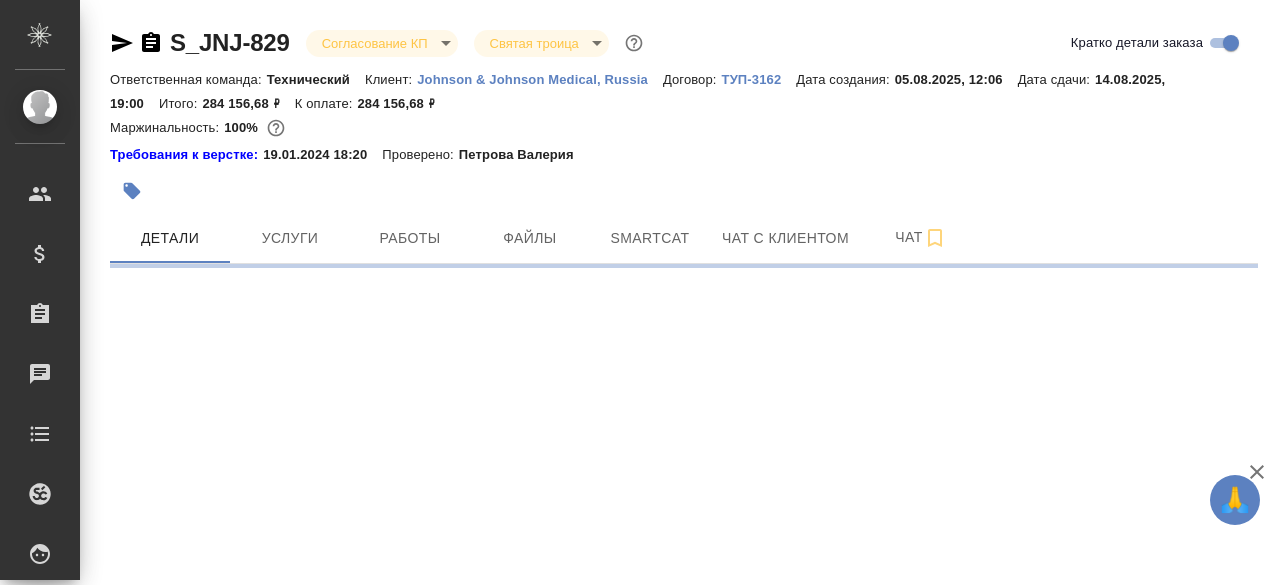 scroll, scrollTop: 0, scrollLeft: 0, axis: both 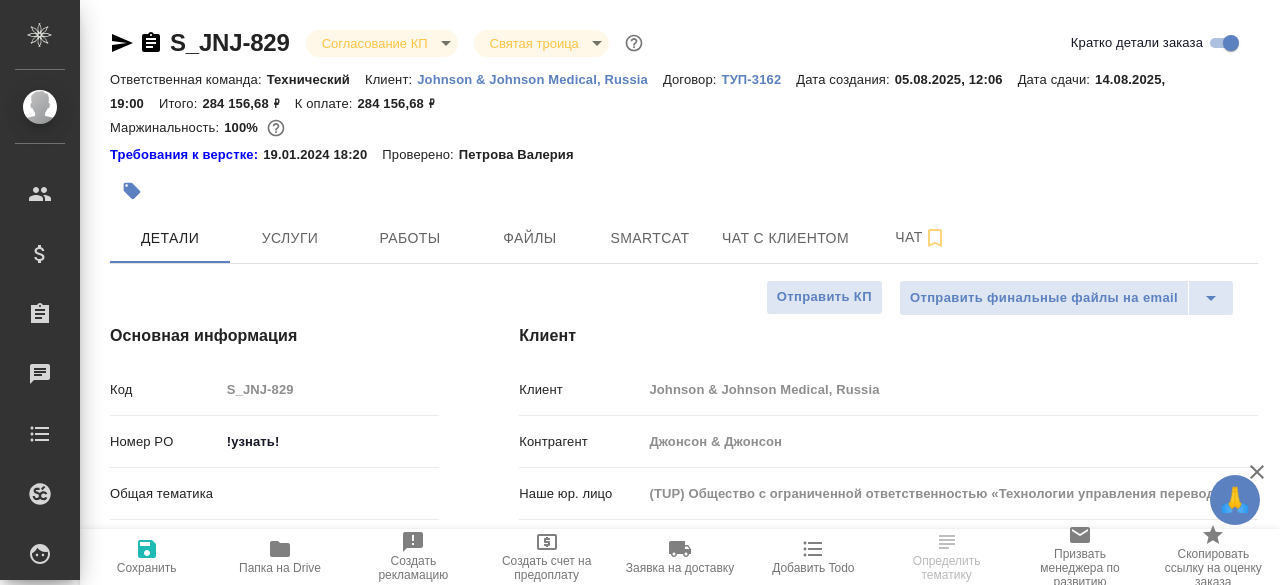 type on "x" 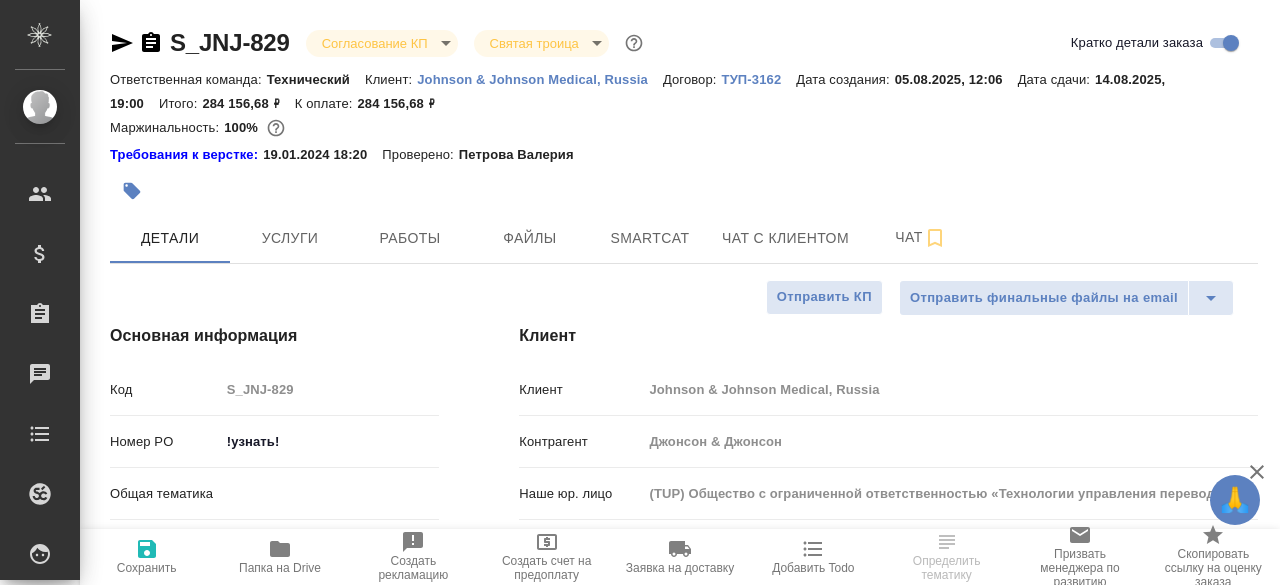 type on "x" 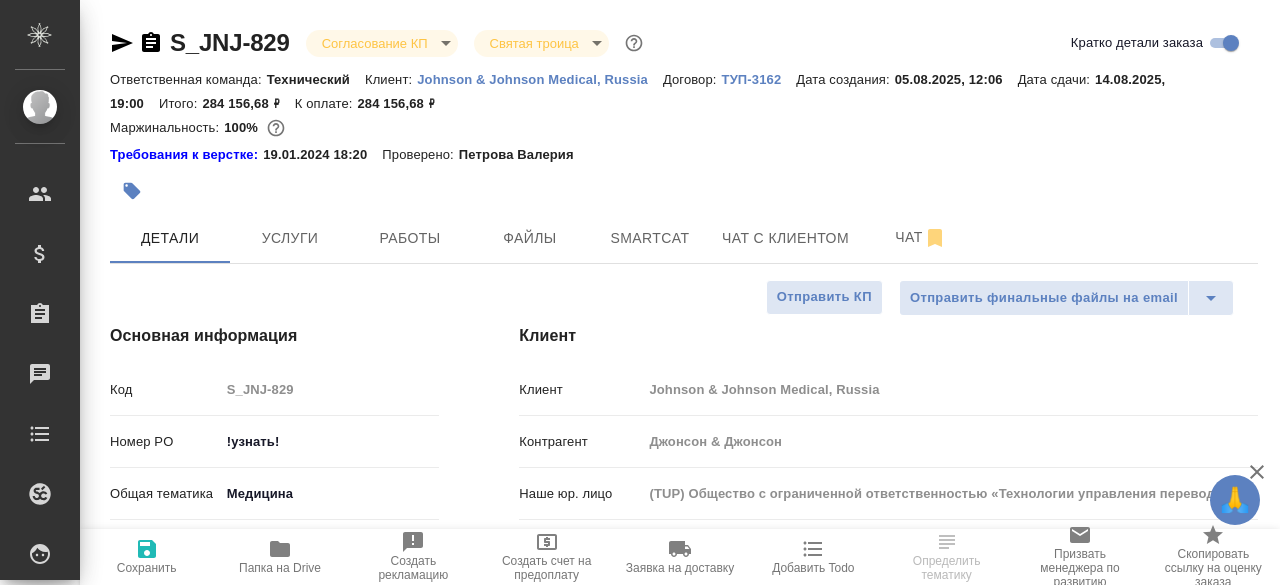 type on "x" 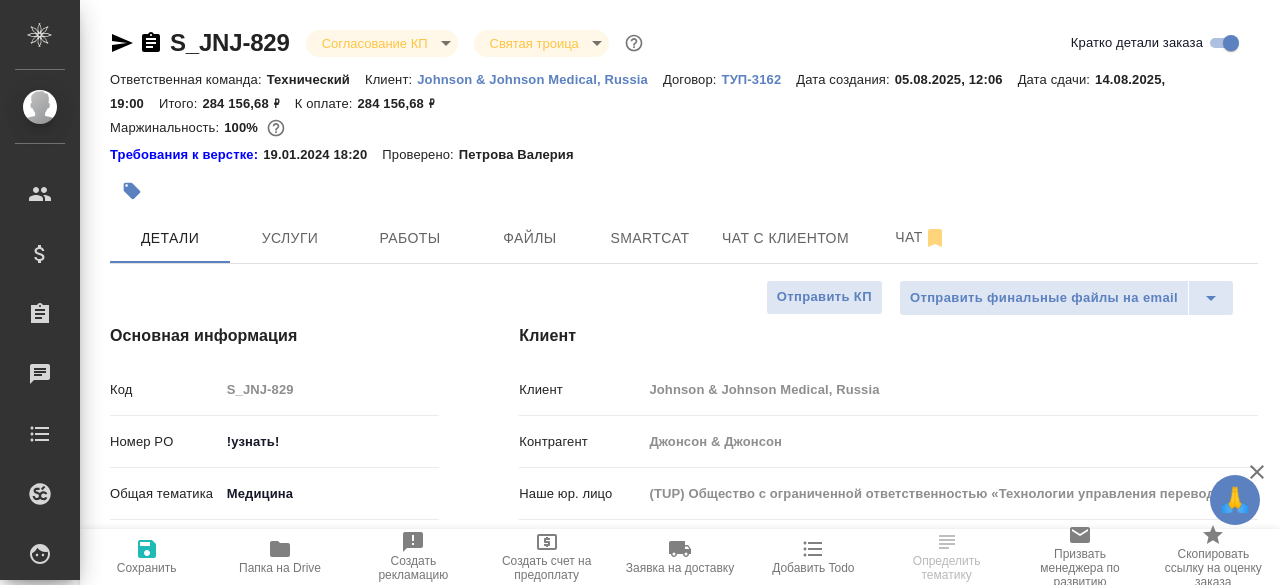 type on "x" 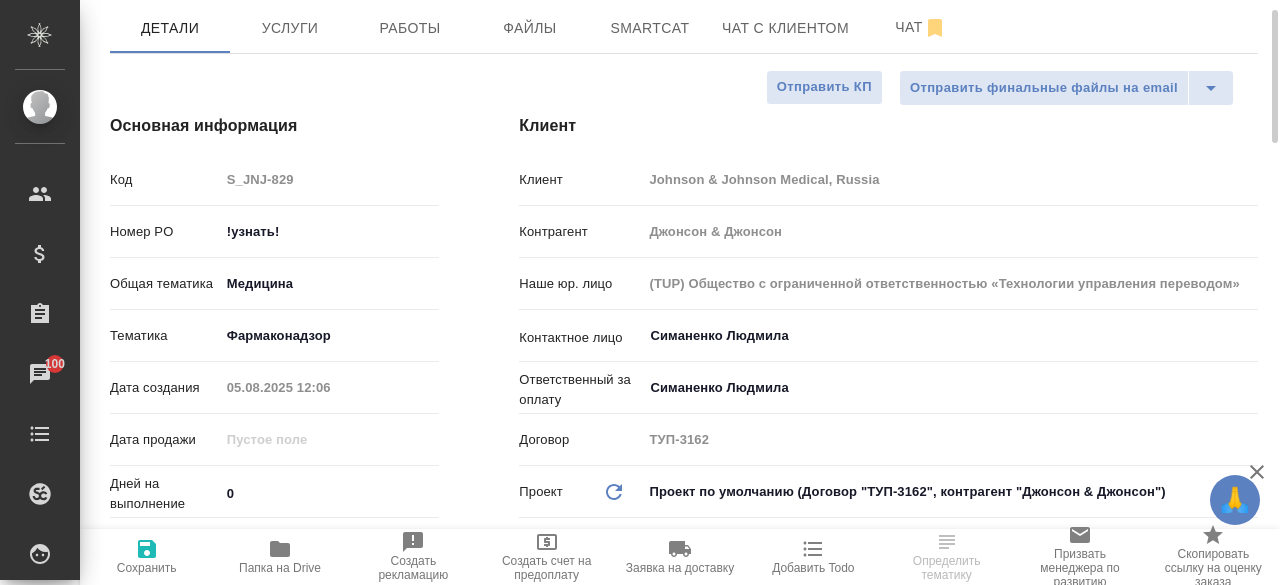 scroll, scrollTop: 300, scrollLeft: 0, axis: vertical 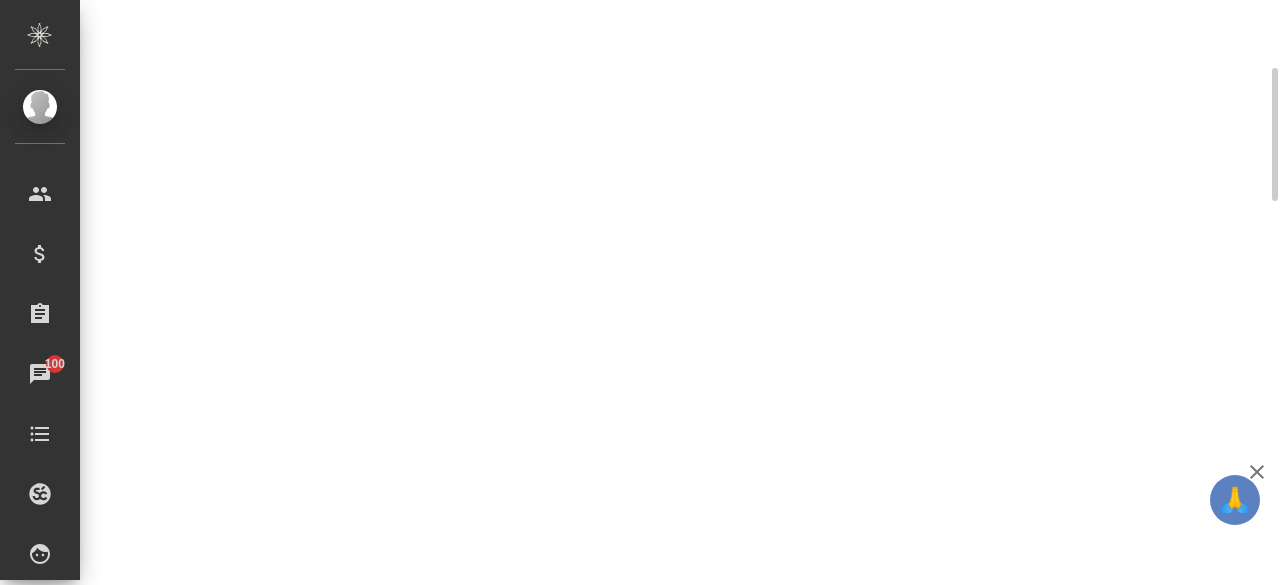 select on "RU" 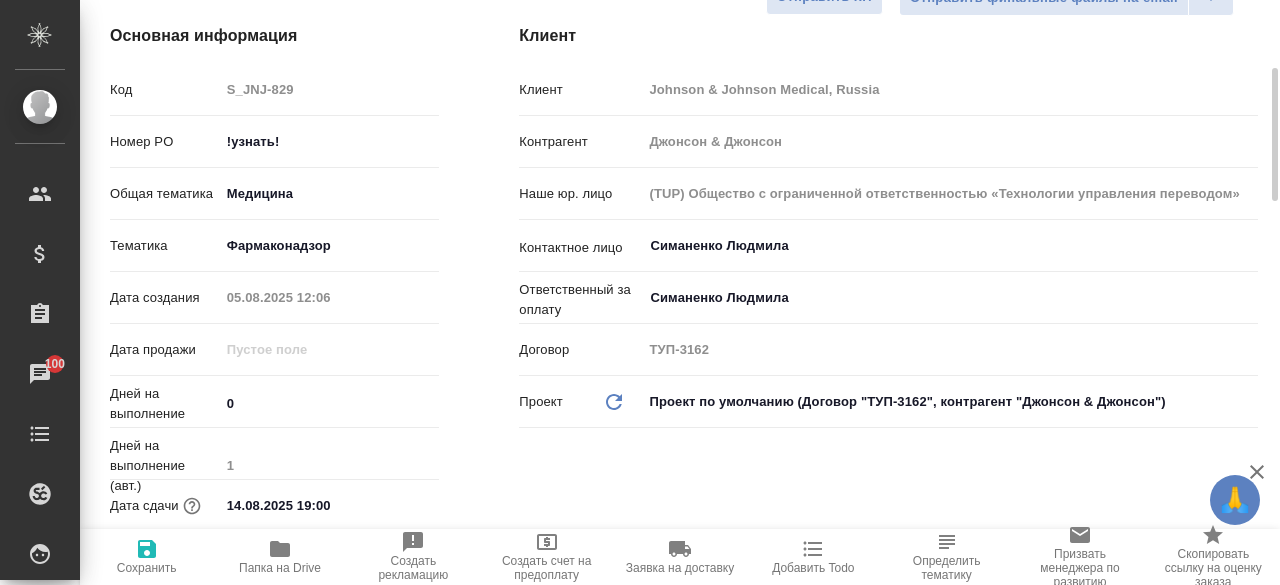 type on "x" 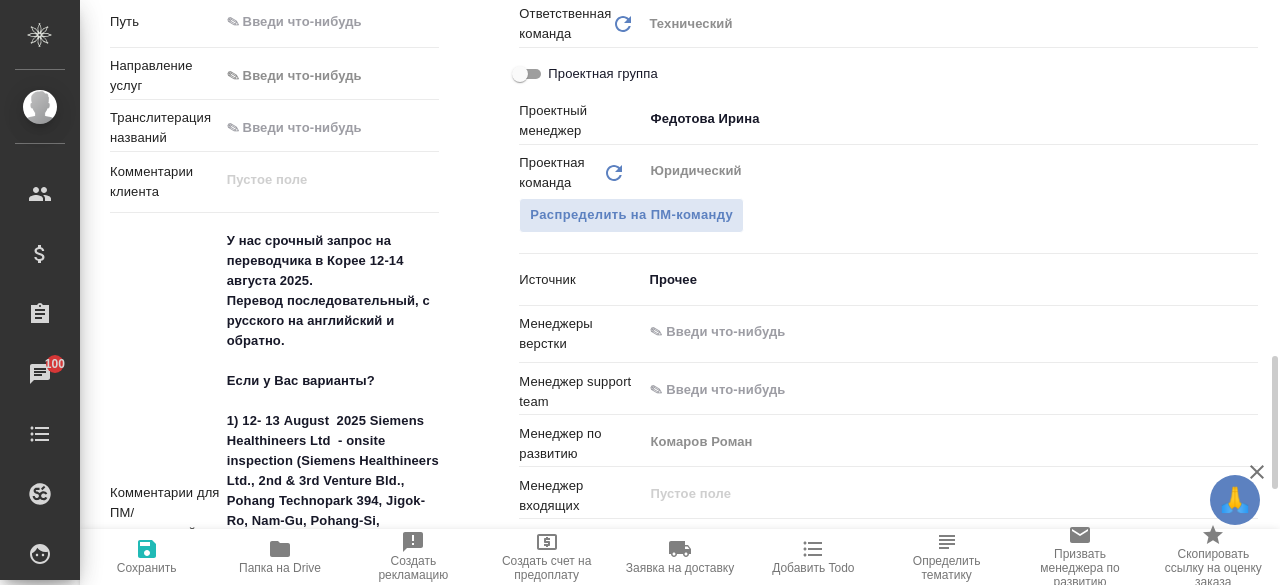 scroll, scrollTop: 1200, scrollLeft: 0, axis: vertical 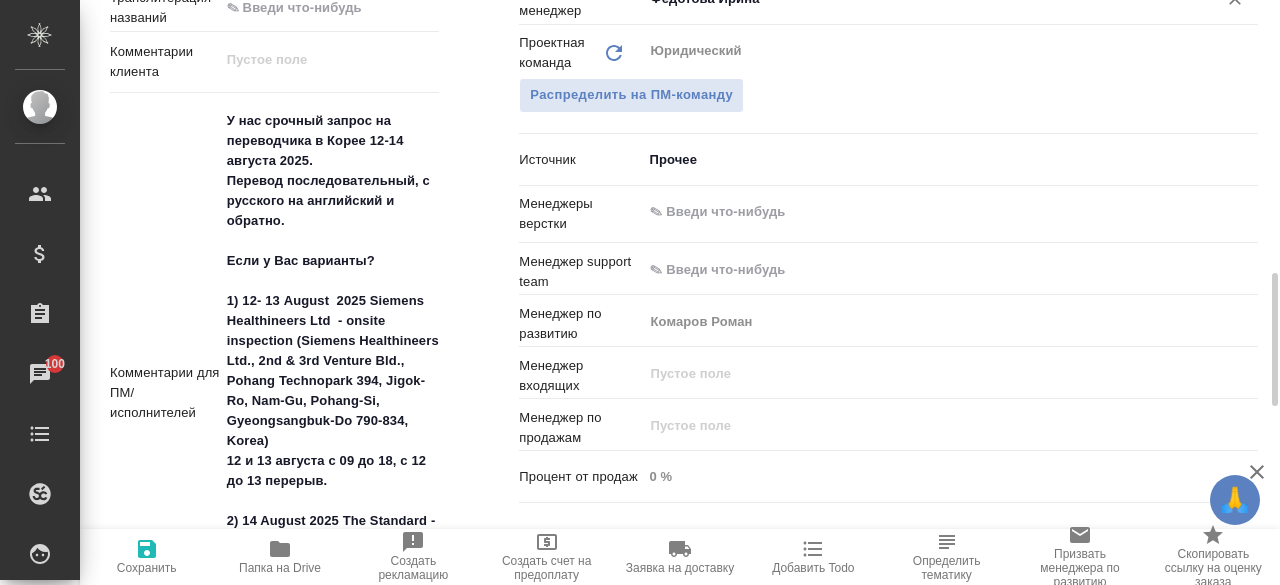 type on "x" 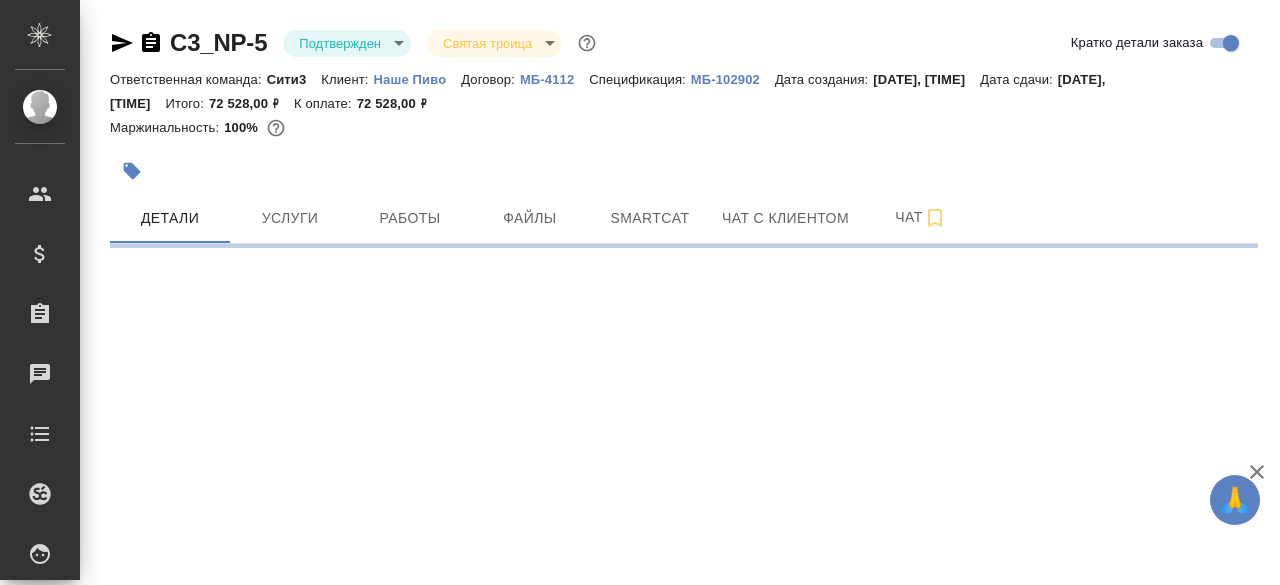 select on "RU" 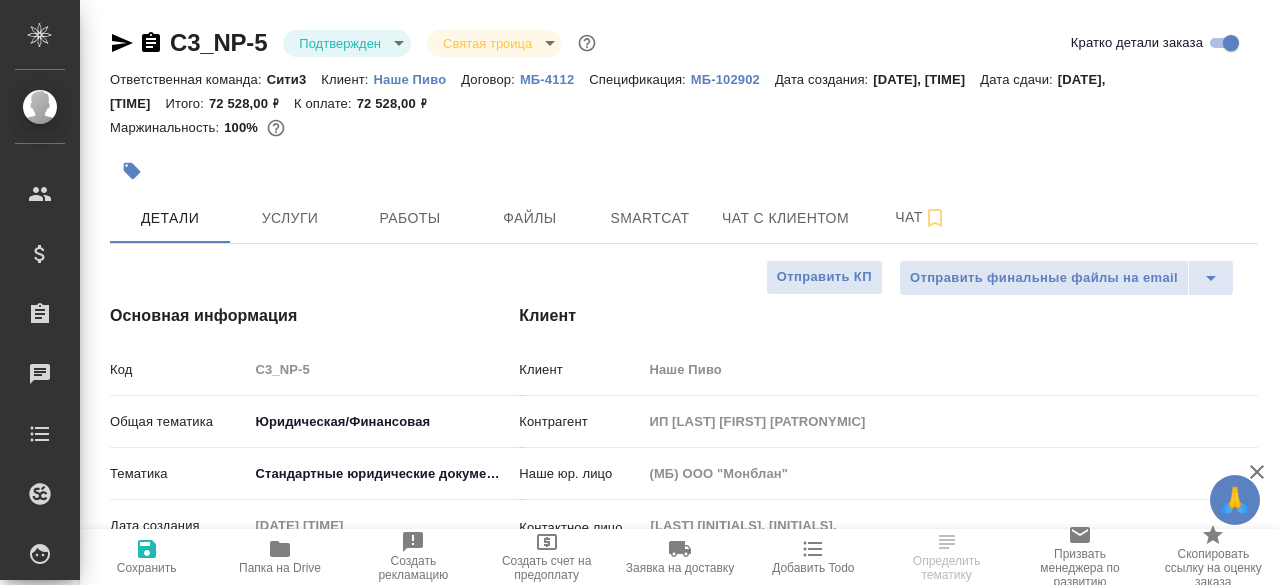 scroll, scrollTop: 0, scrollLeft: 0, axis: both 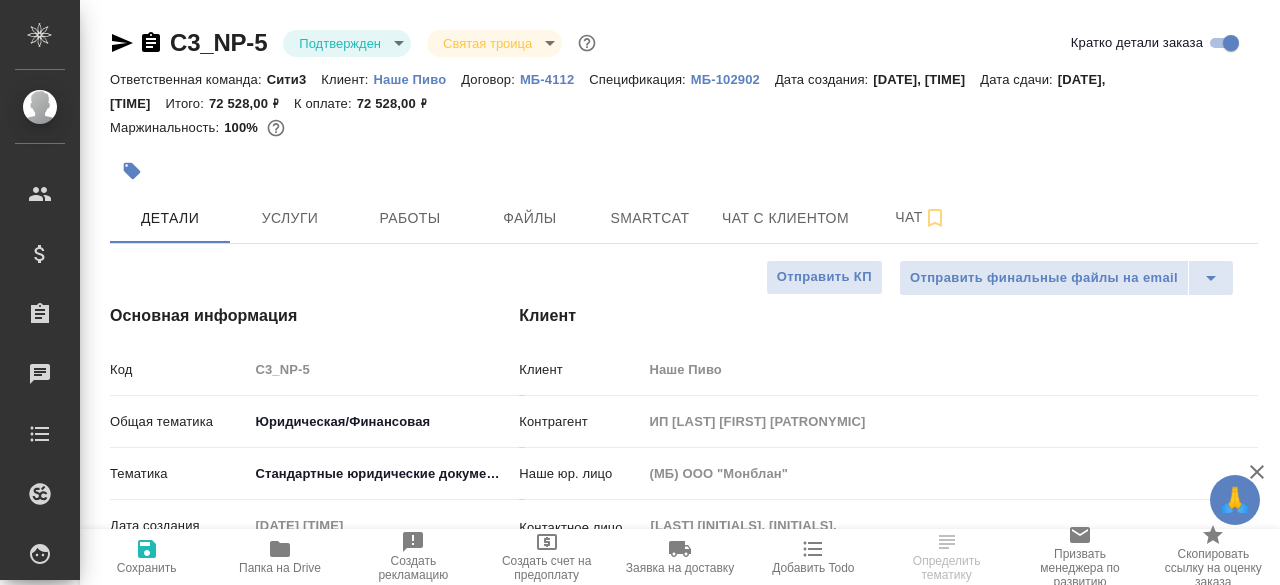 click at bounding box center [492, 171] 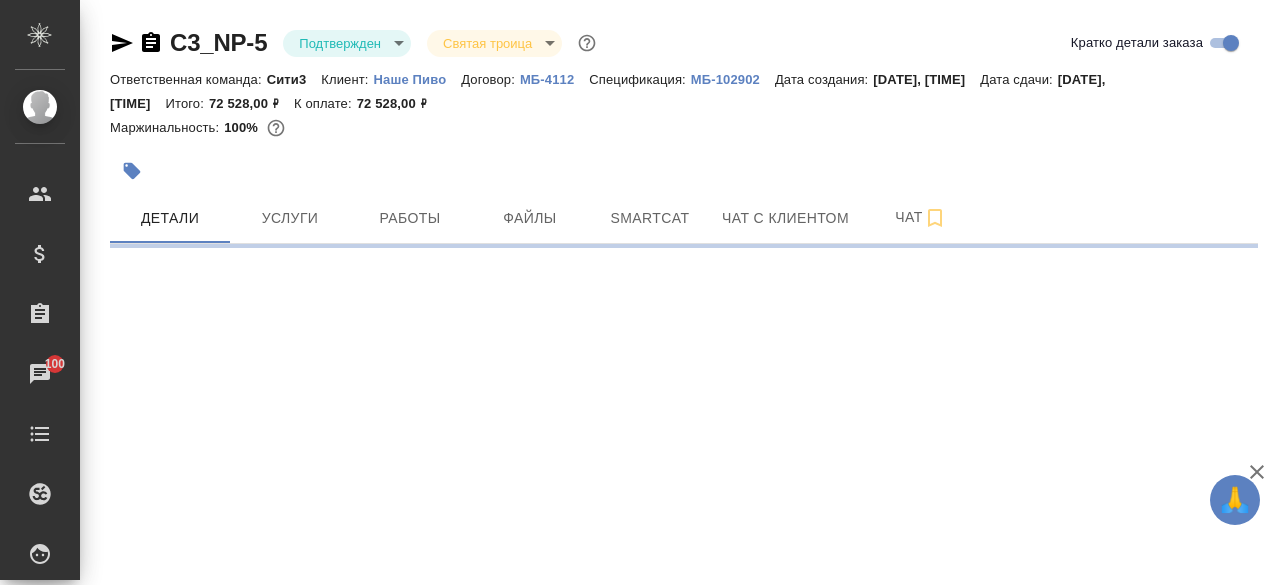 select on "RU" 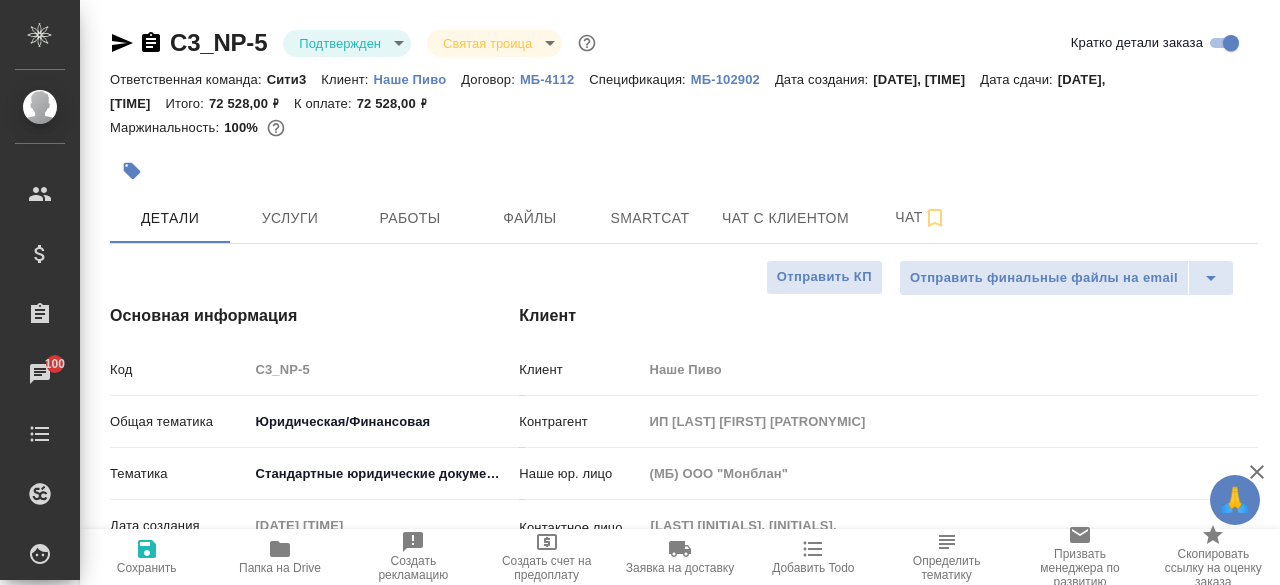type on "x" 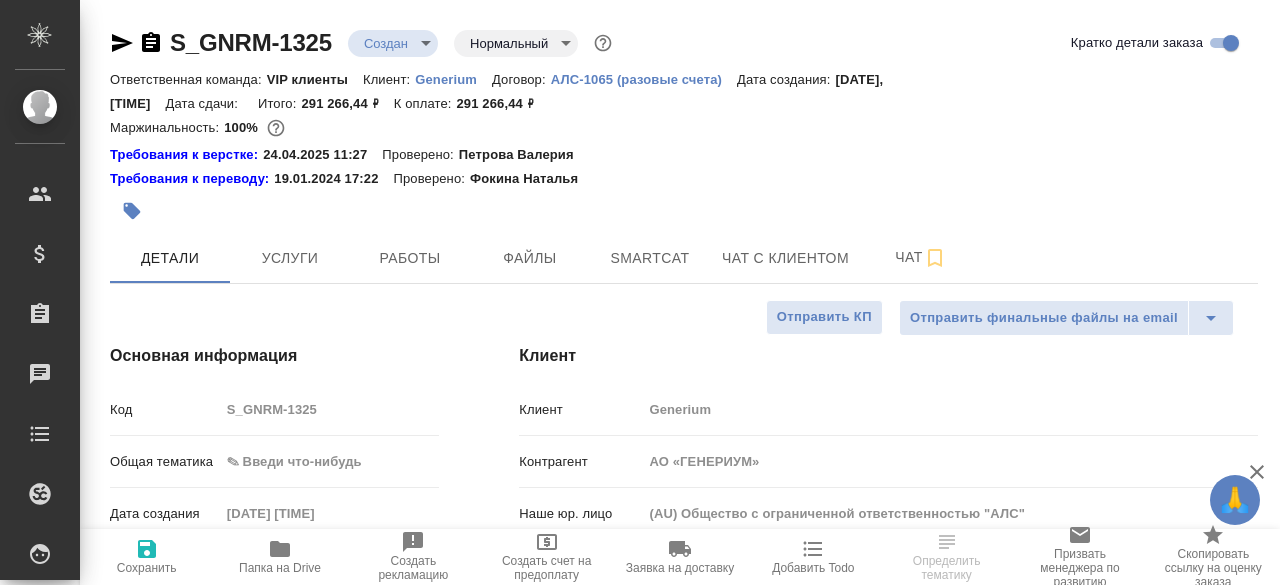 select on "RU" 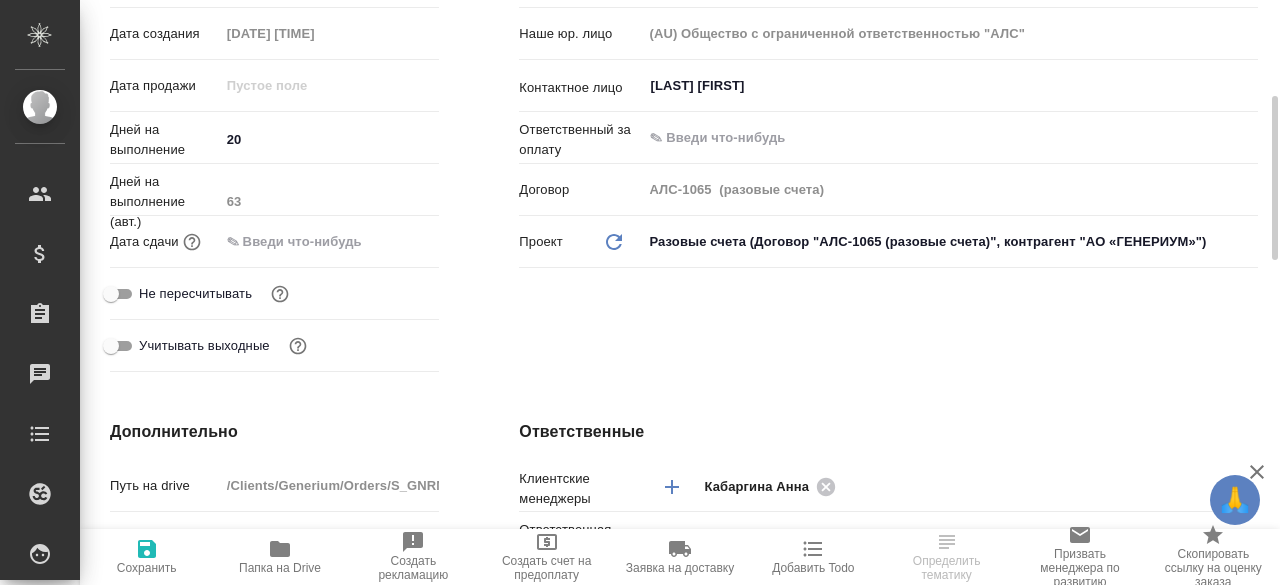 scroll, scrollTop: 600, scrollLeft: 0, axis: vertical 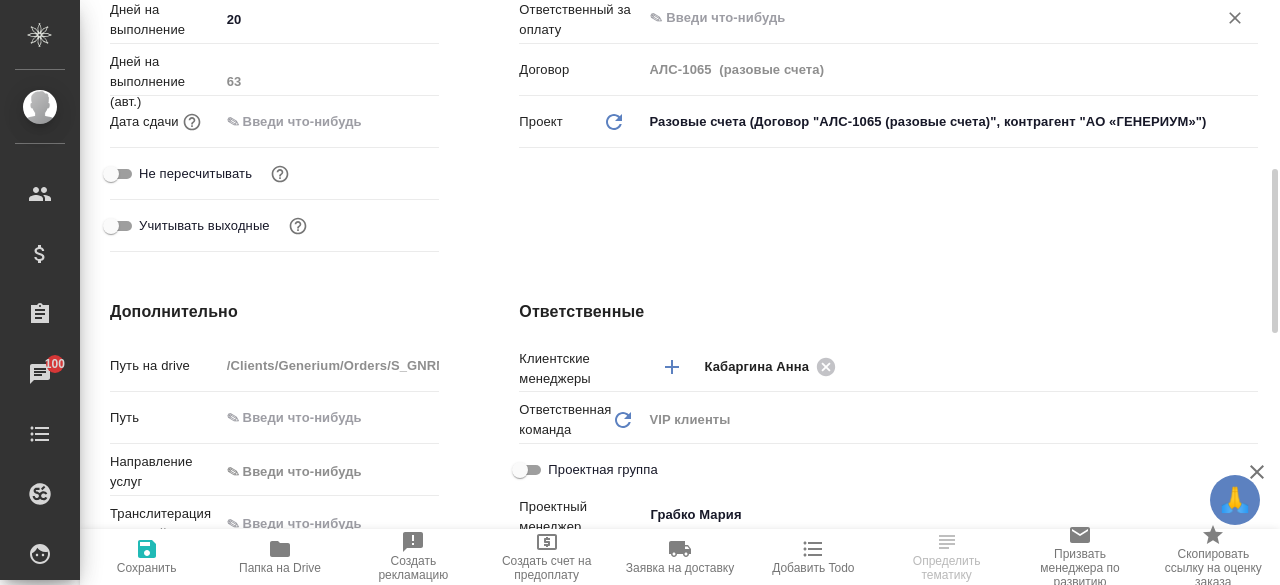 select on "RU" 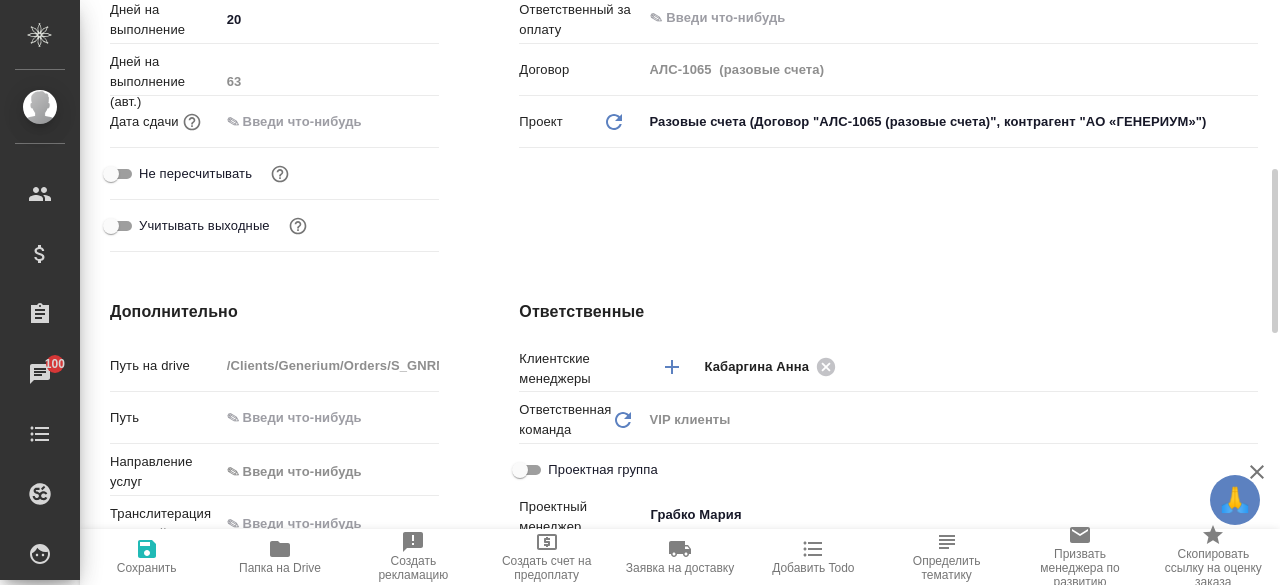 type on "x" 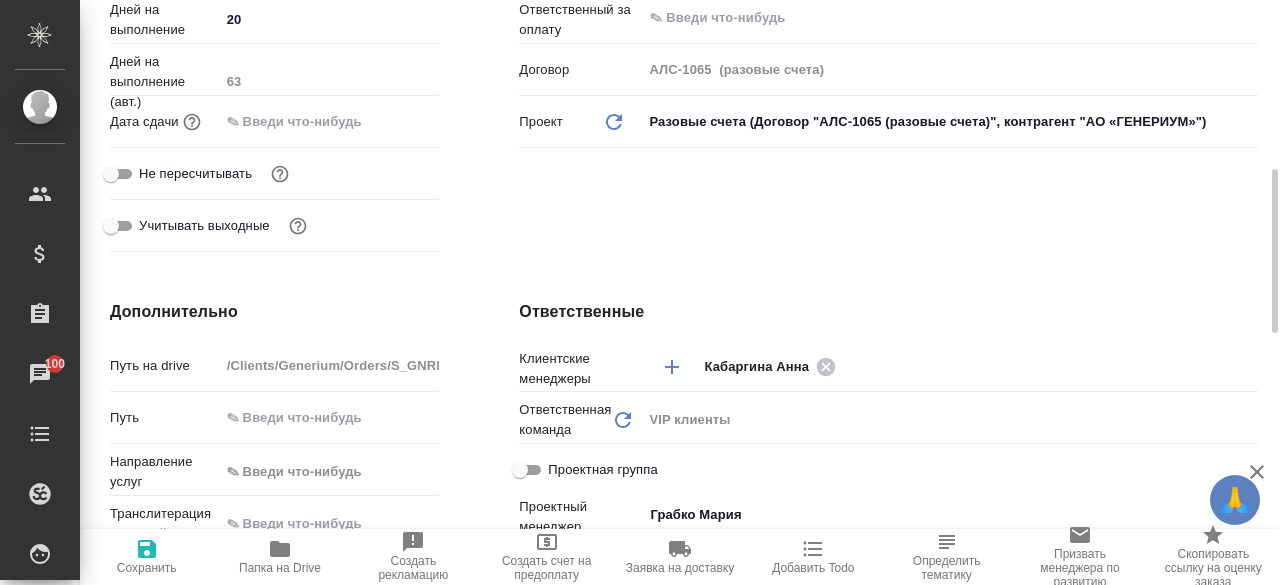 type on "x" 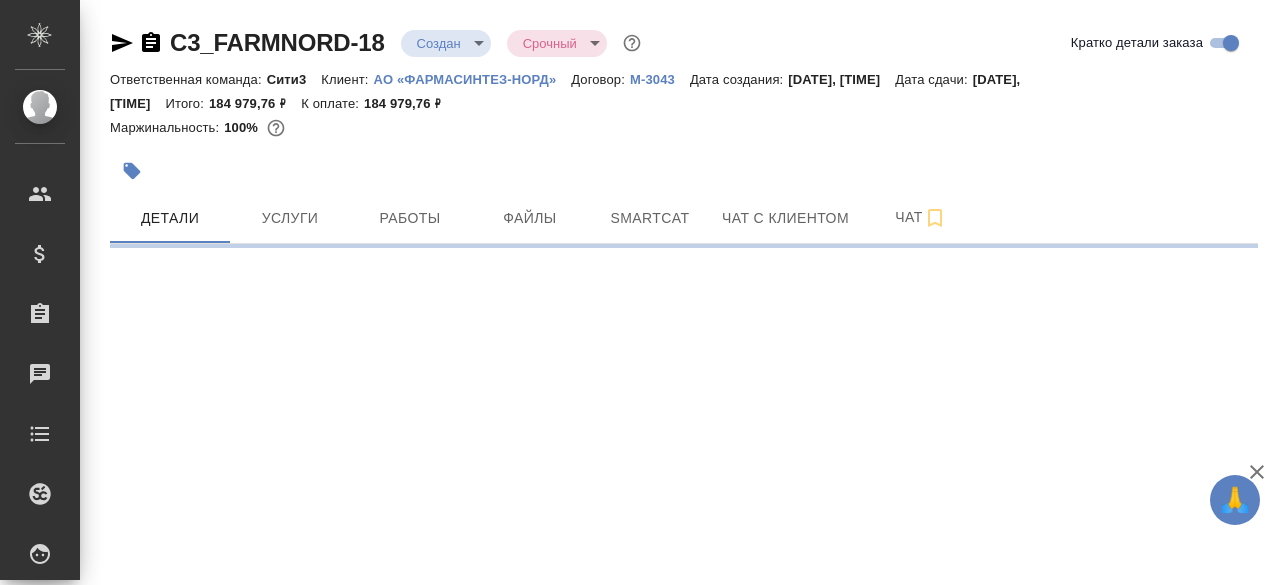 scroll, scrollTop: 0, scrollLeft: 0, axis: both 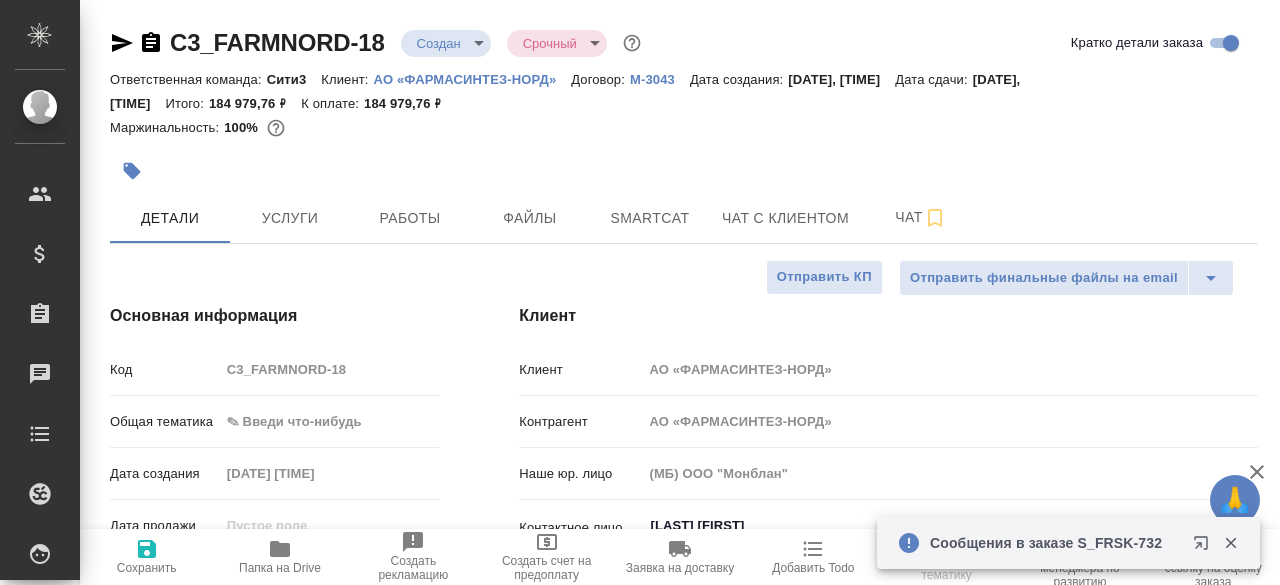 type on "x" 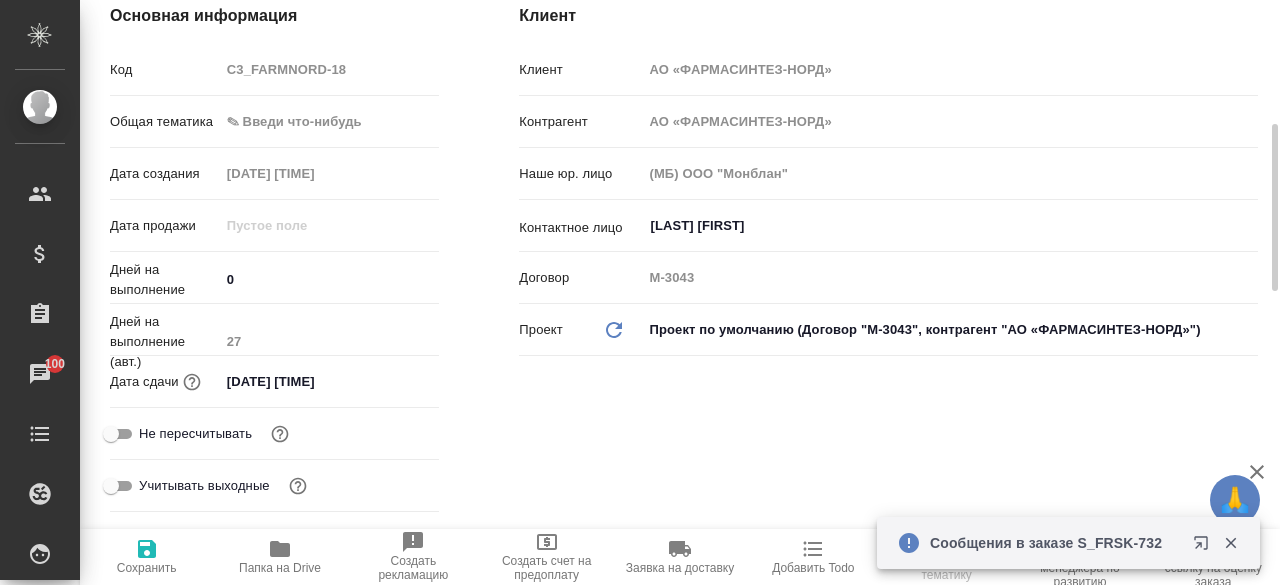 scroll, scrollTop: 540, scrollLeft: 0, axis: vertical 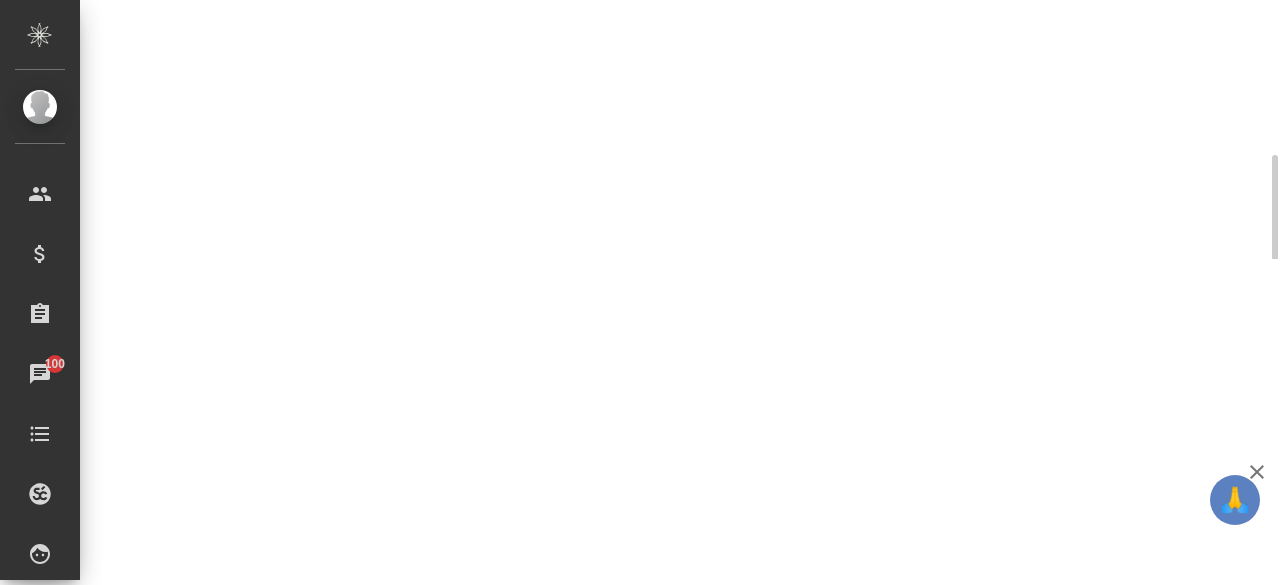 select on "RU" 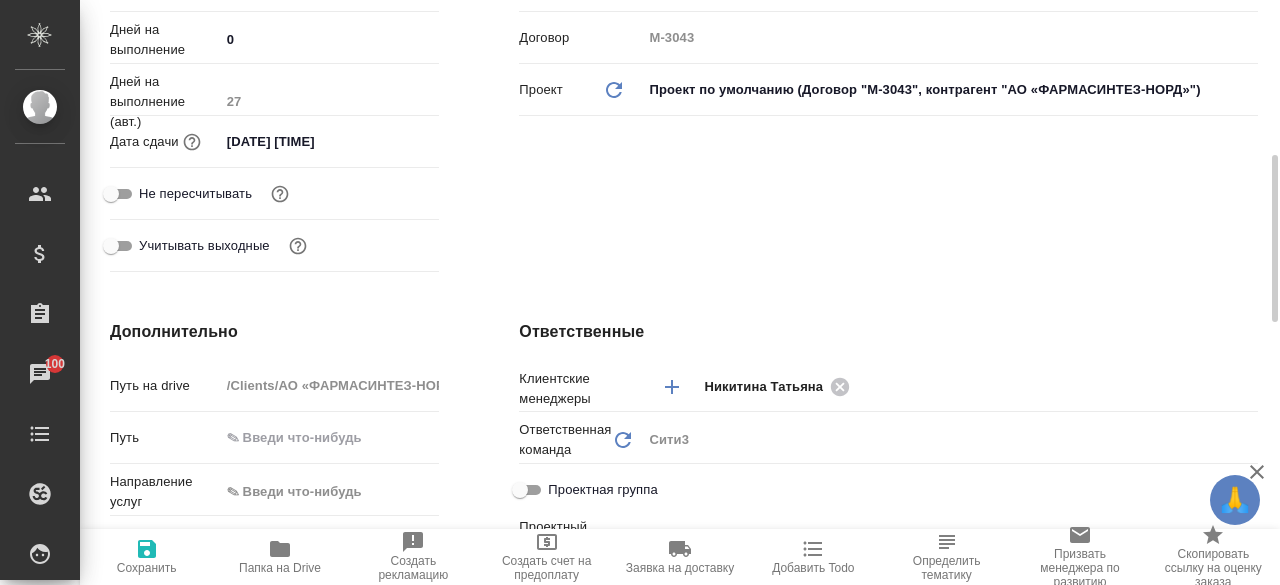 type on "x" 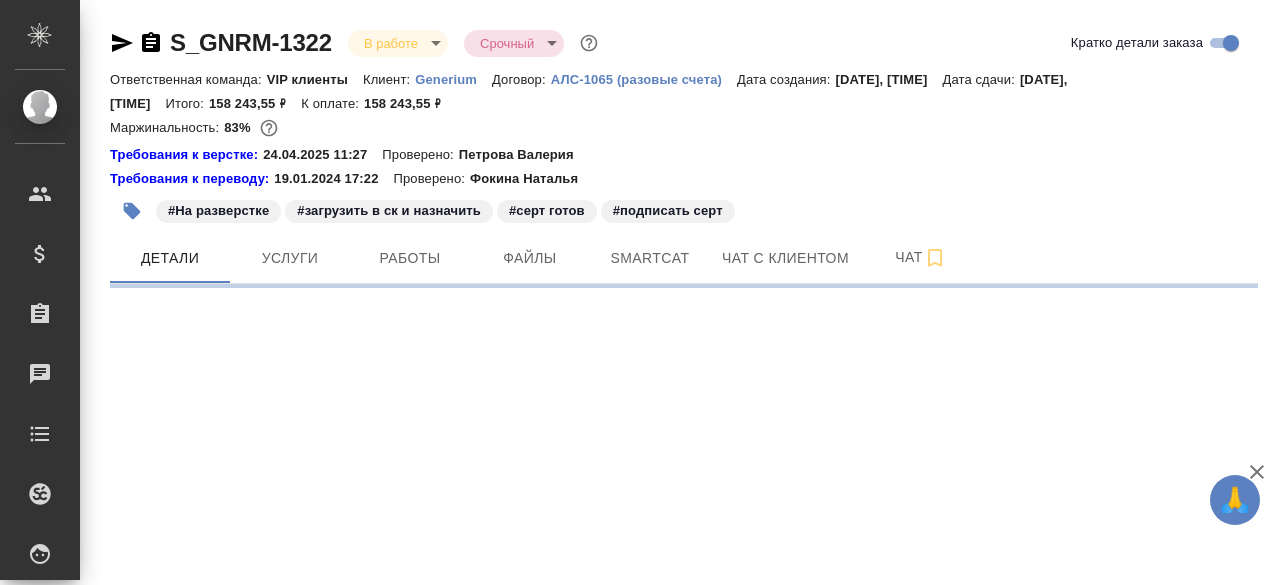 scroll, scrollTop: 0, scrollLeft: 0, axis: both 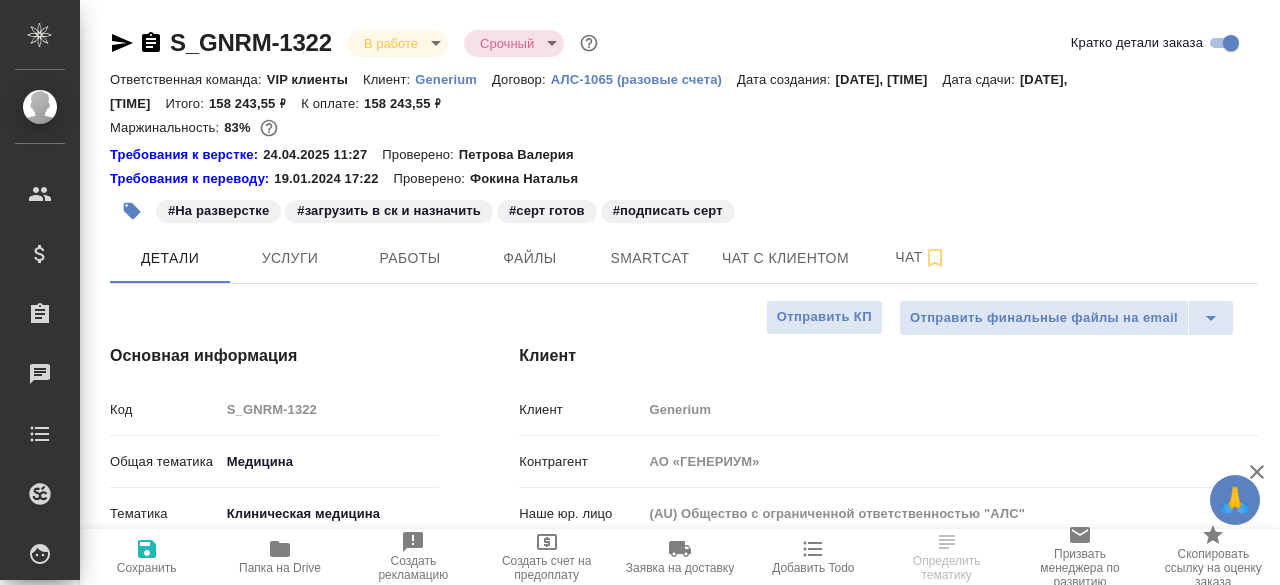 type on "x" 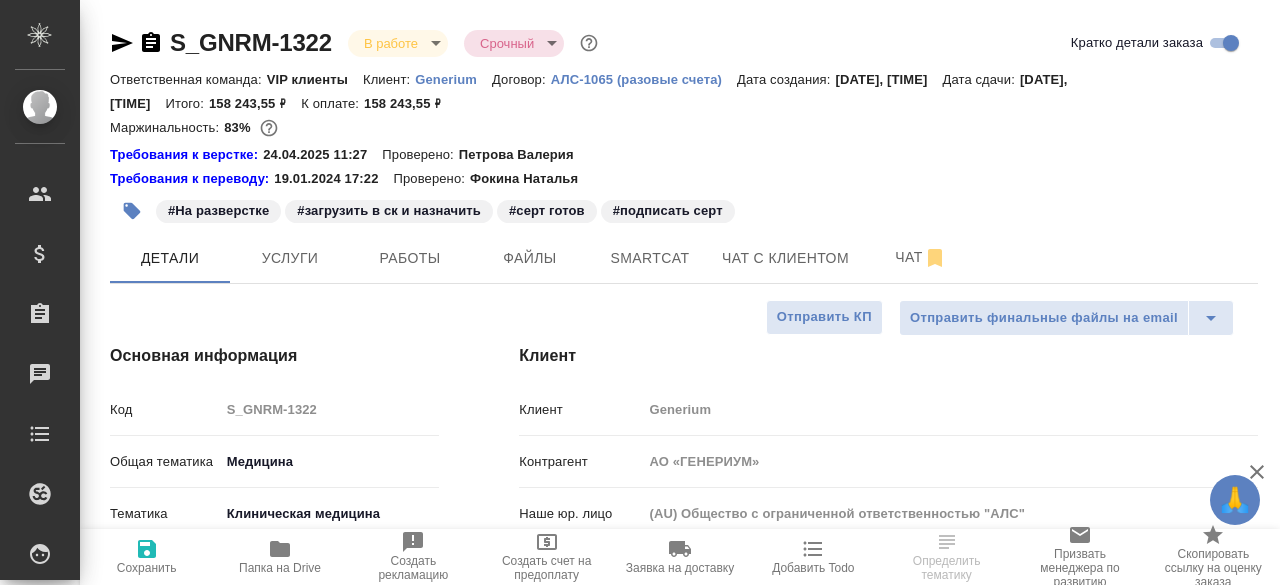 type on "x" 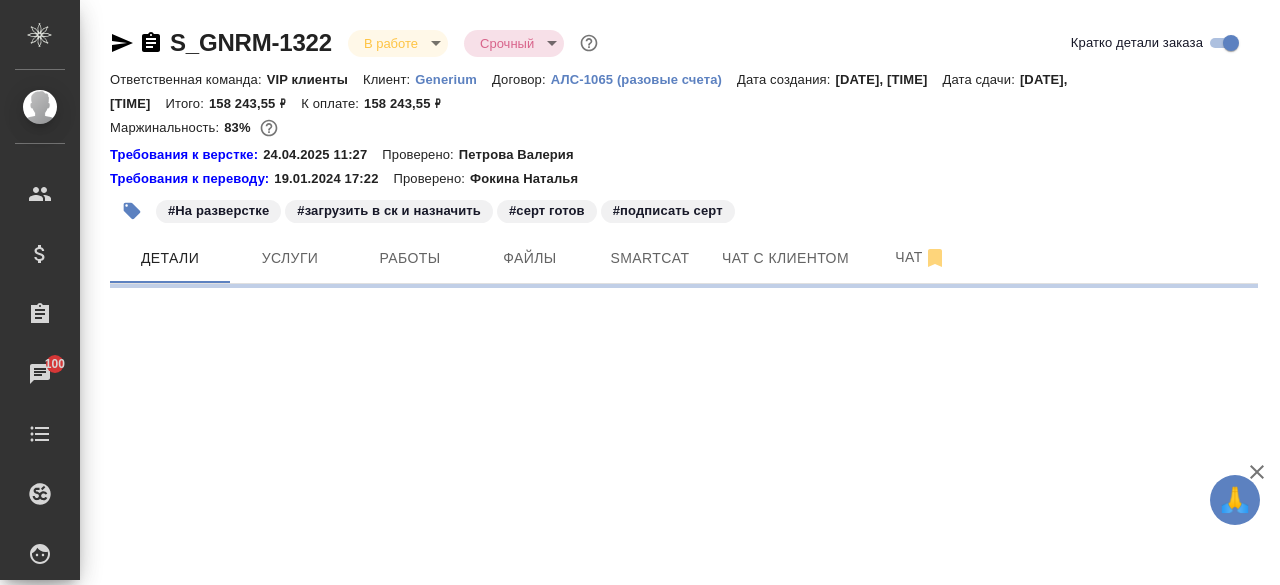select on "RU" 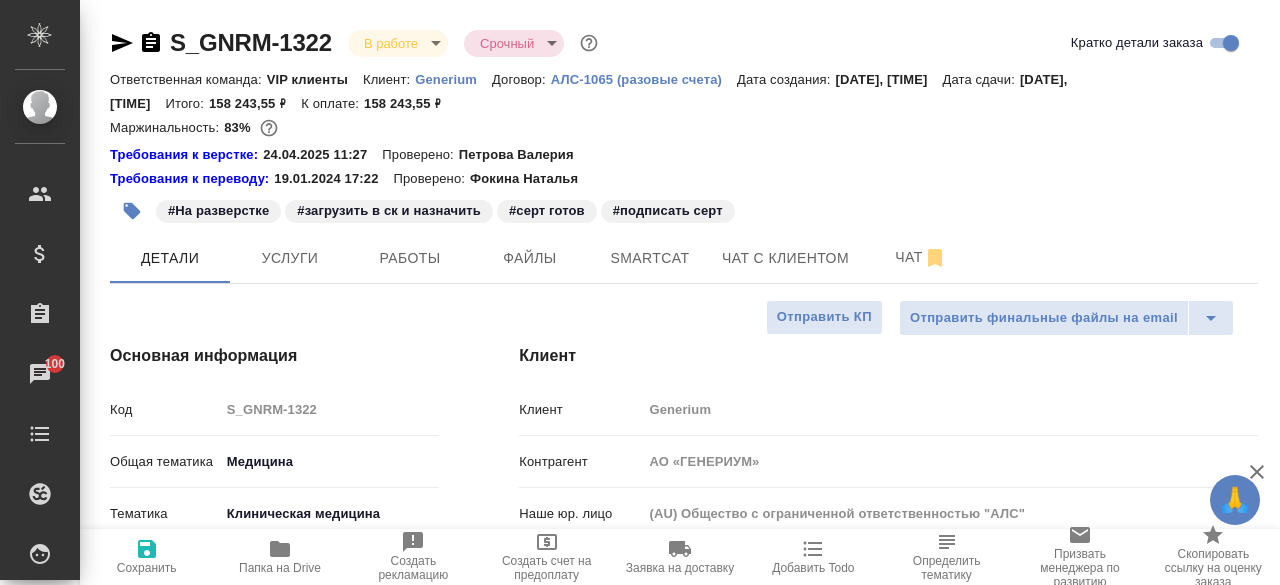 type on "x" 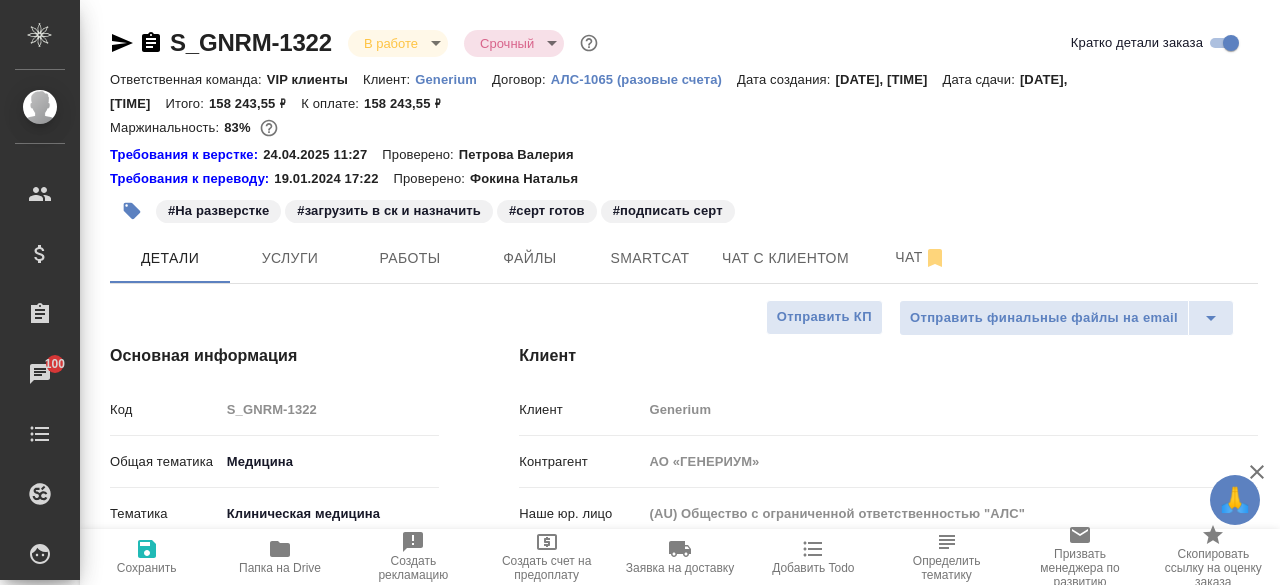 type on "x" 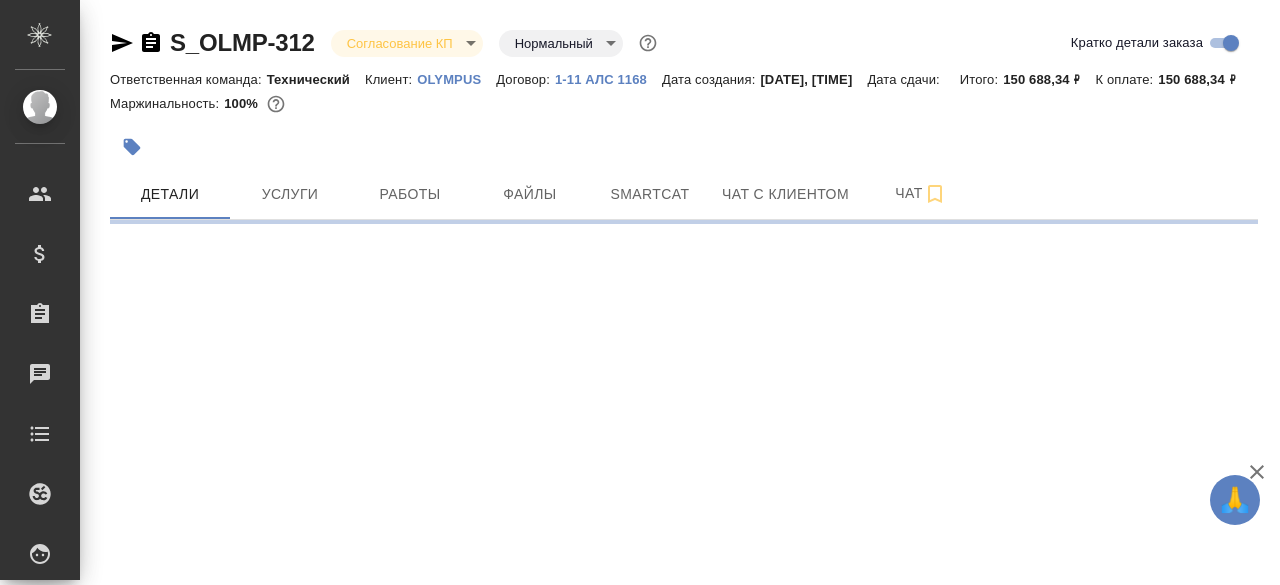 scroll, scrollTop: 0, scrollLeft: 0, axis: both 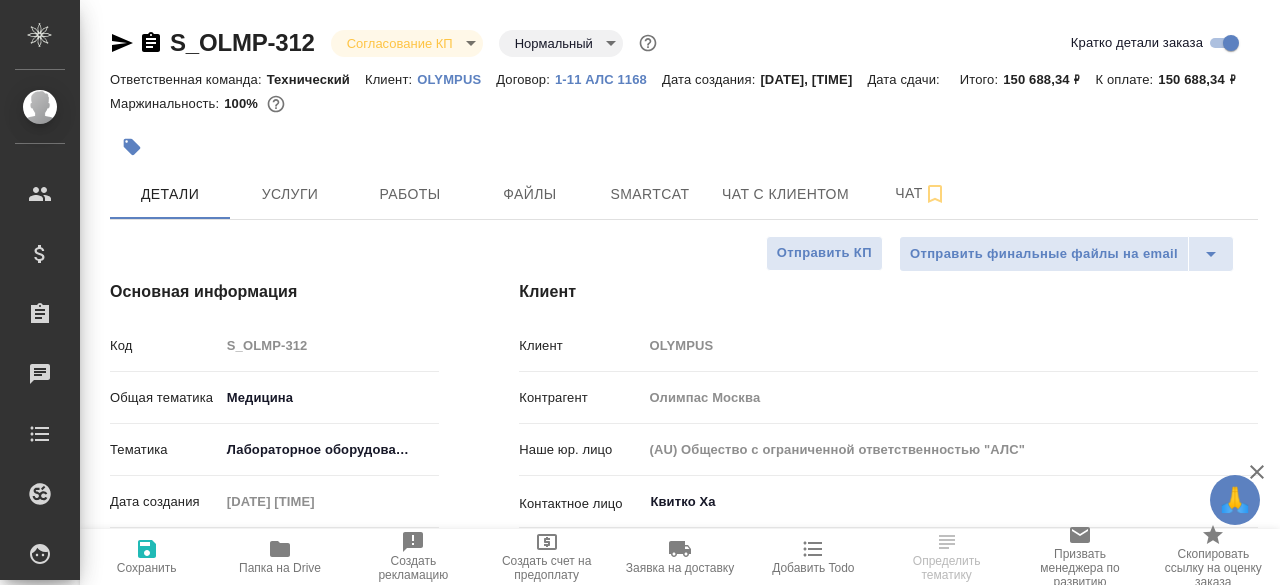 type on "x" 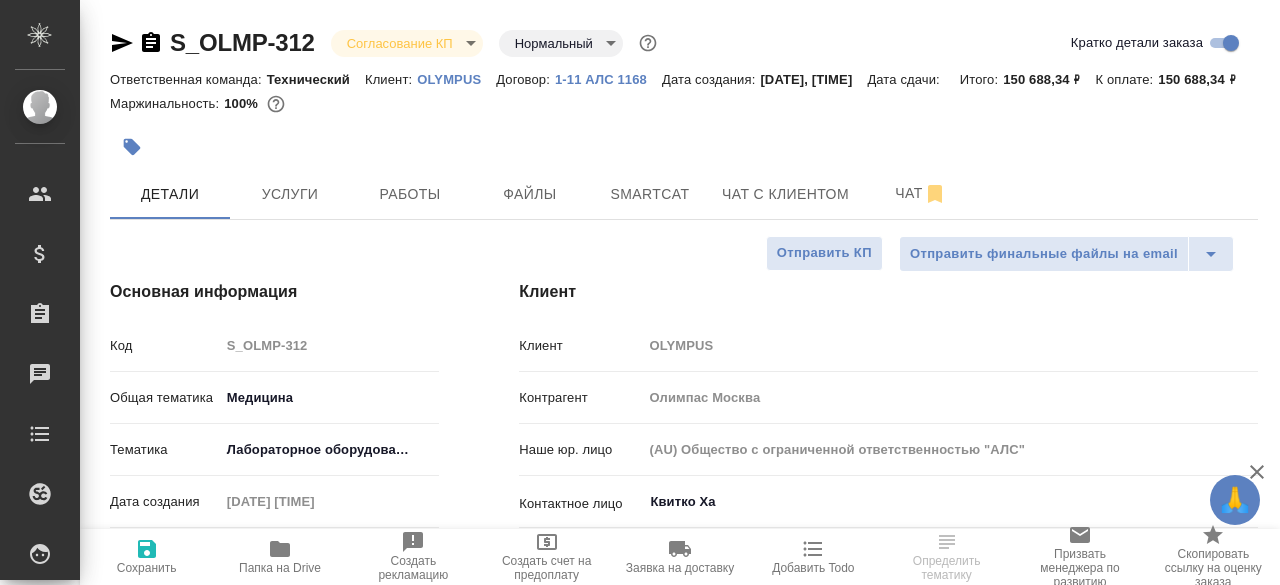click on "Ответственная команда: Технический Клиент: OLYMPUS Договор: 1-11 АЛС 1168 Дата создания: 29.07.2025, 09:51 Дата сдачи: Итого: 150 688,34 ₽ К оплате: 150 688,34 ₽" at bounding box center [684, 79] 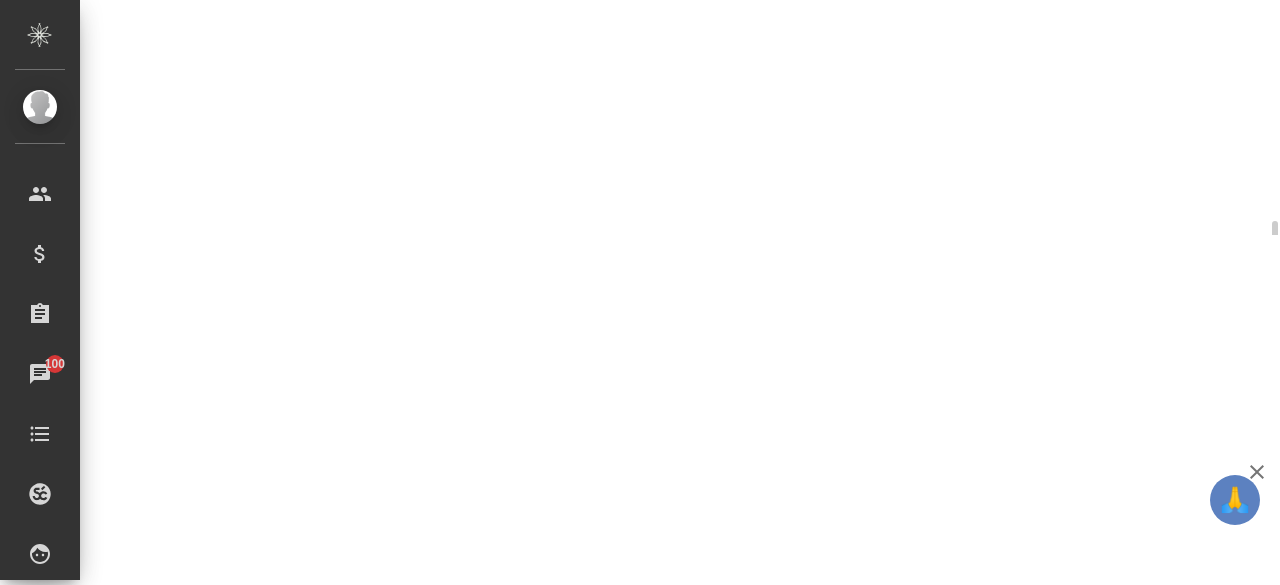 scroll, scrollTop: 870, scrollLeft: 0, axis: vertical 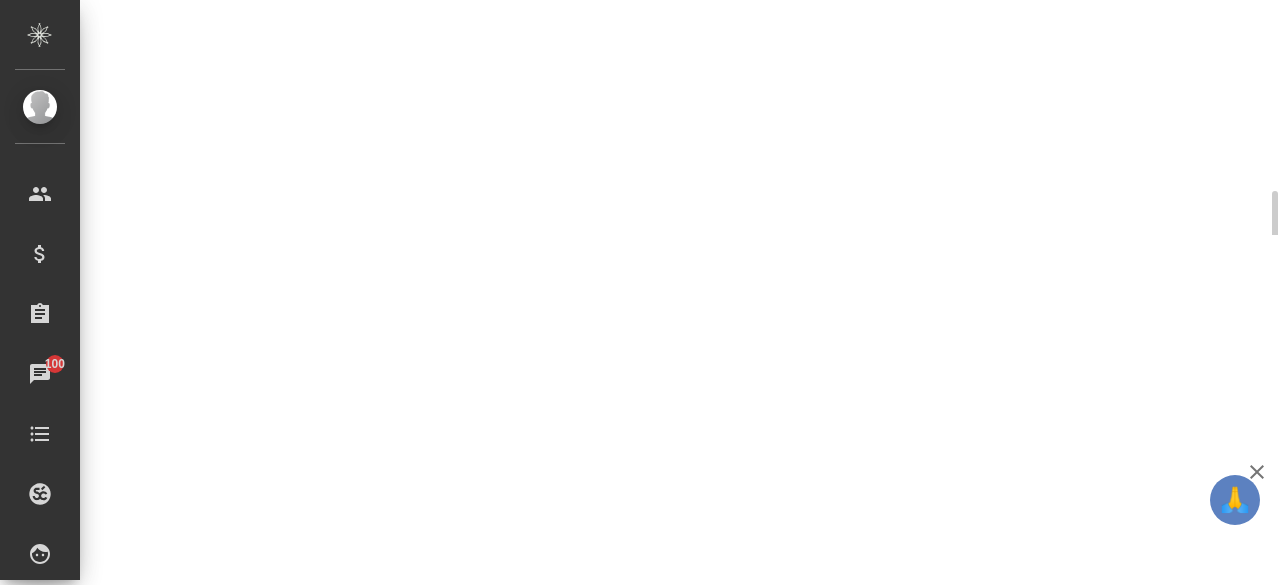 select on "RU" 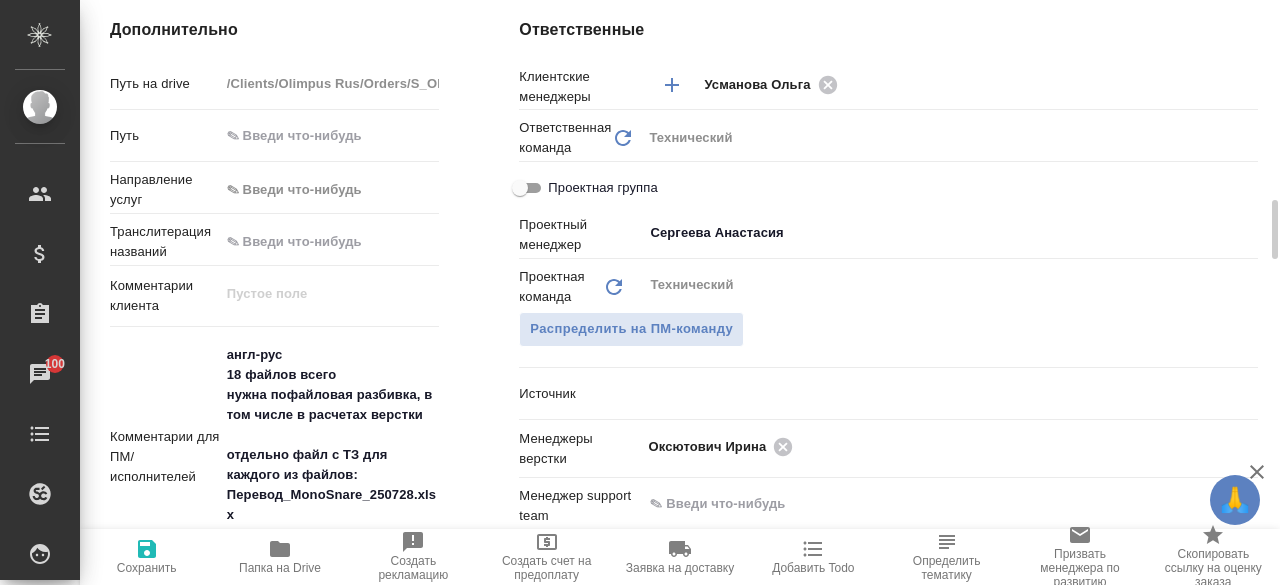 type on "x" 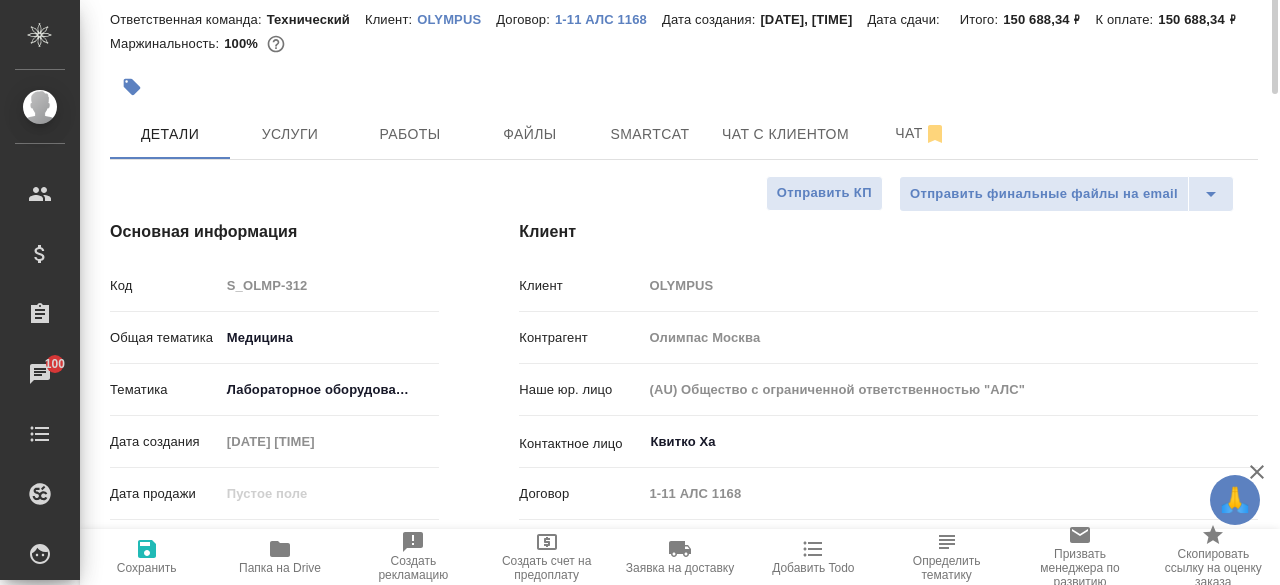 scroll, scrollTop: 0, scrollLeft: 0, axis: both 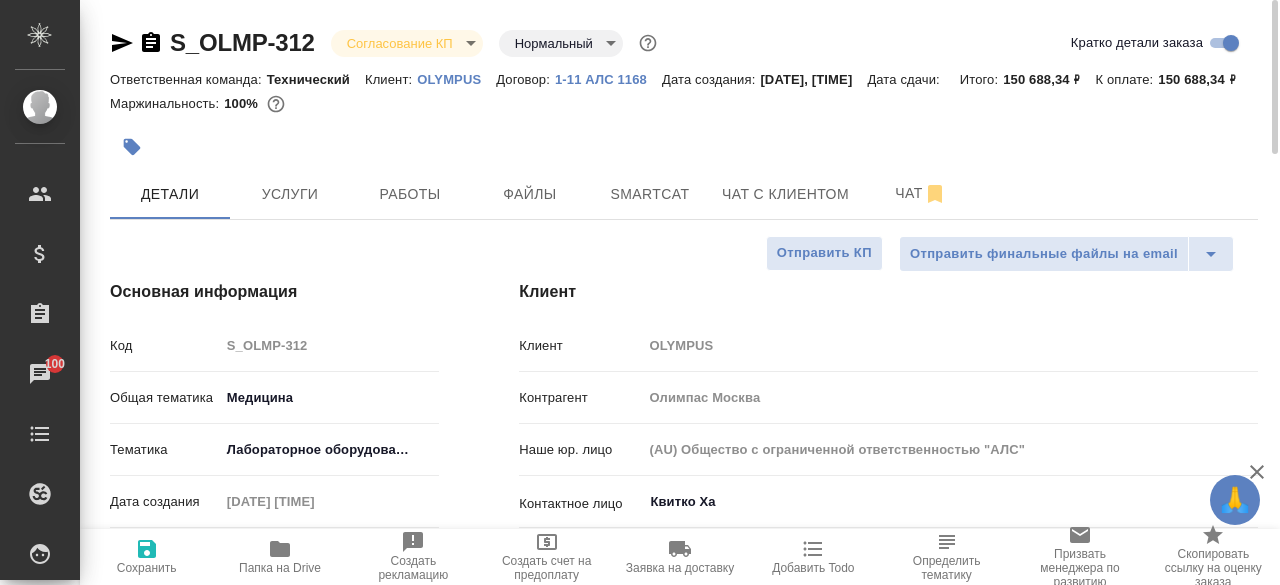 type on "x" 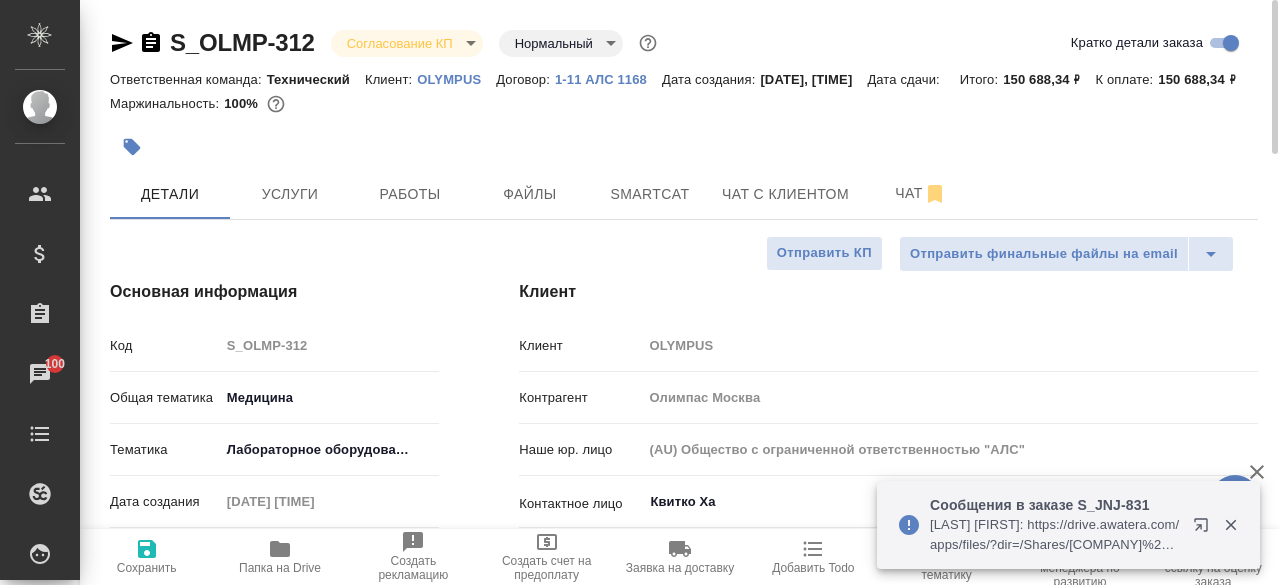 type on "x" 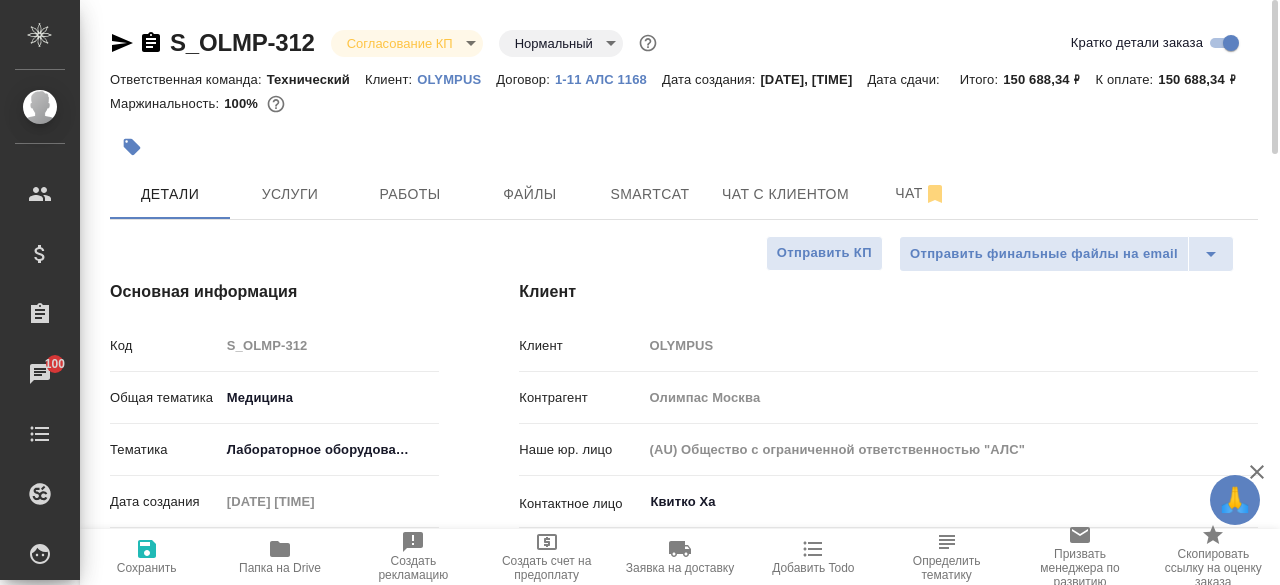 type on "x" 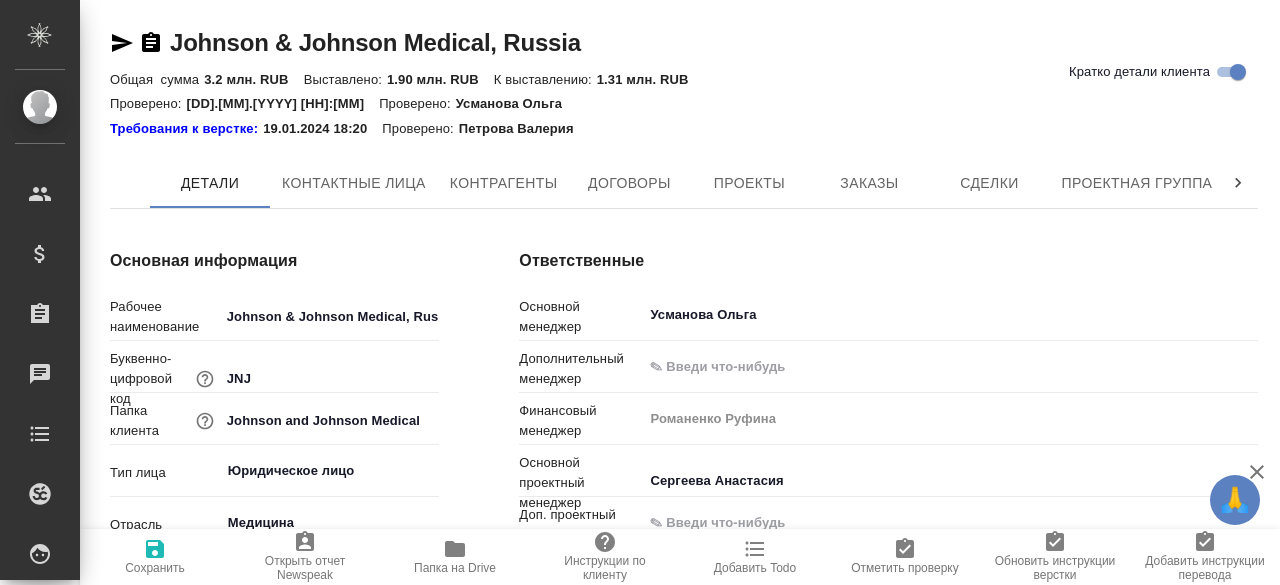 type on "(TUP) Общество с ограниченной ответственностью «Технологии управления переводом»" 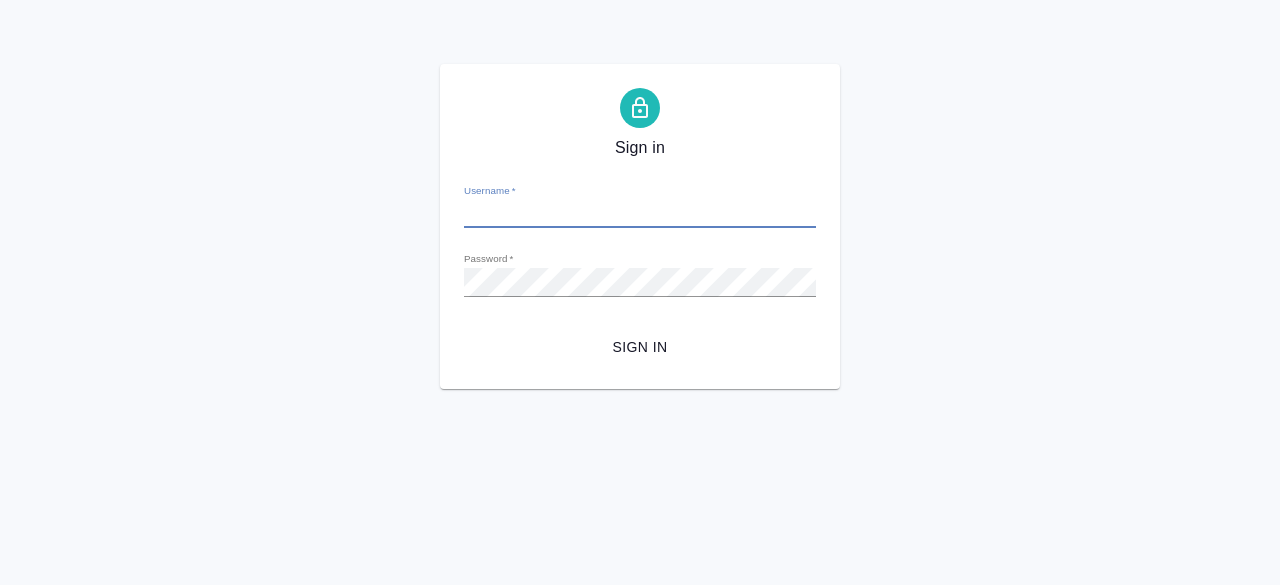 scroll, scrollTop: 0, scrollLeft: 0, axis: both 